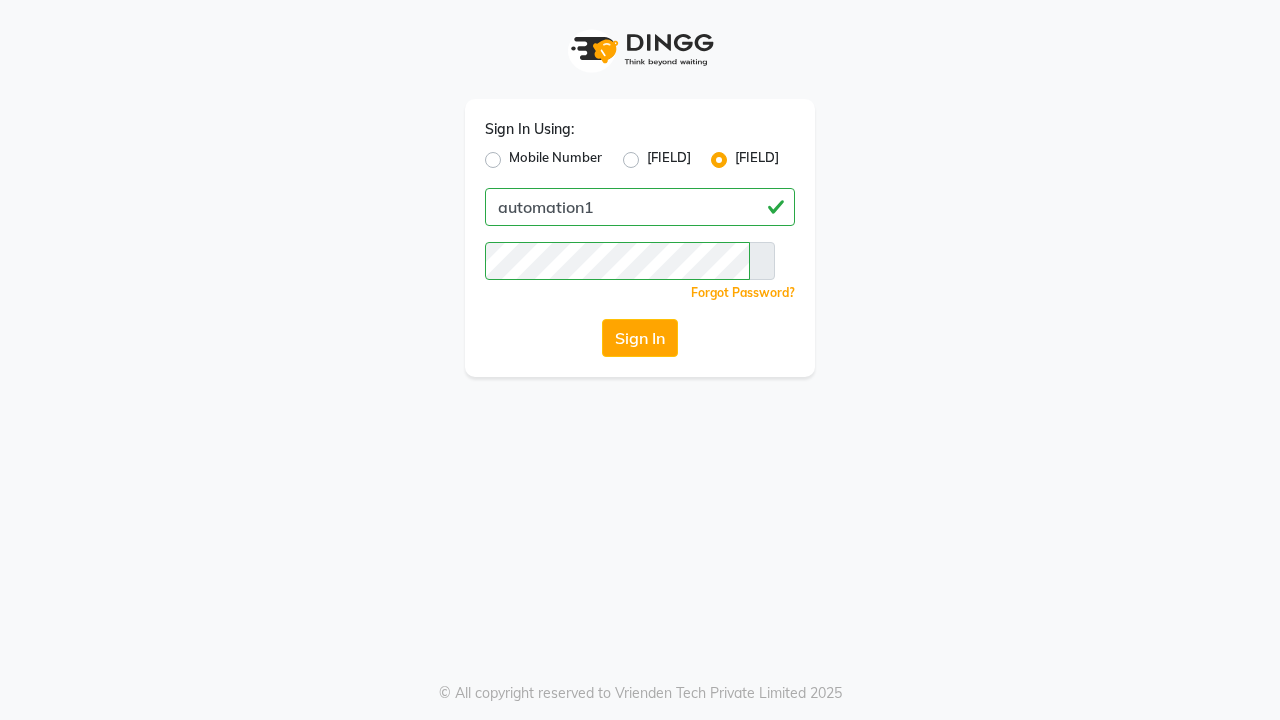 scroll, scrollTop: 0, scrollLeft: 0, axis: both 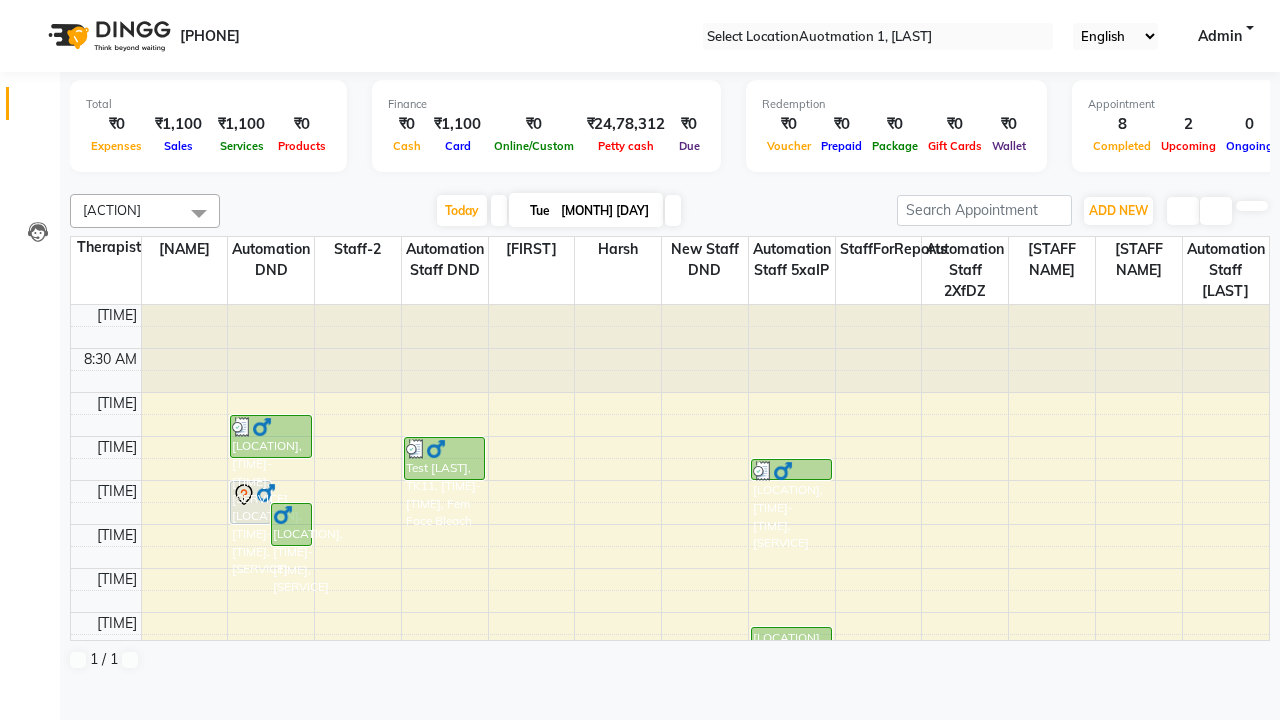 click at bounding box center (31, 8) 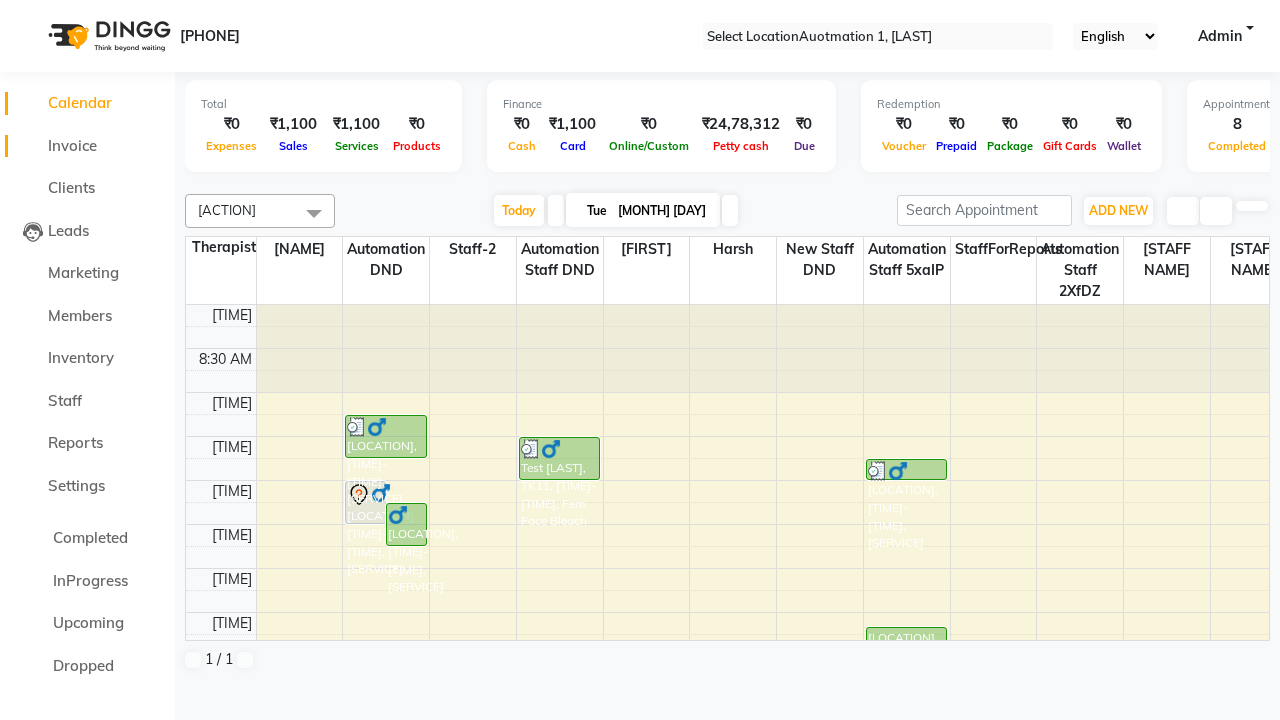 click on "Invoice" at bounding box center (72, 145) 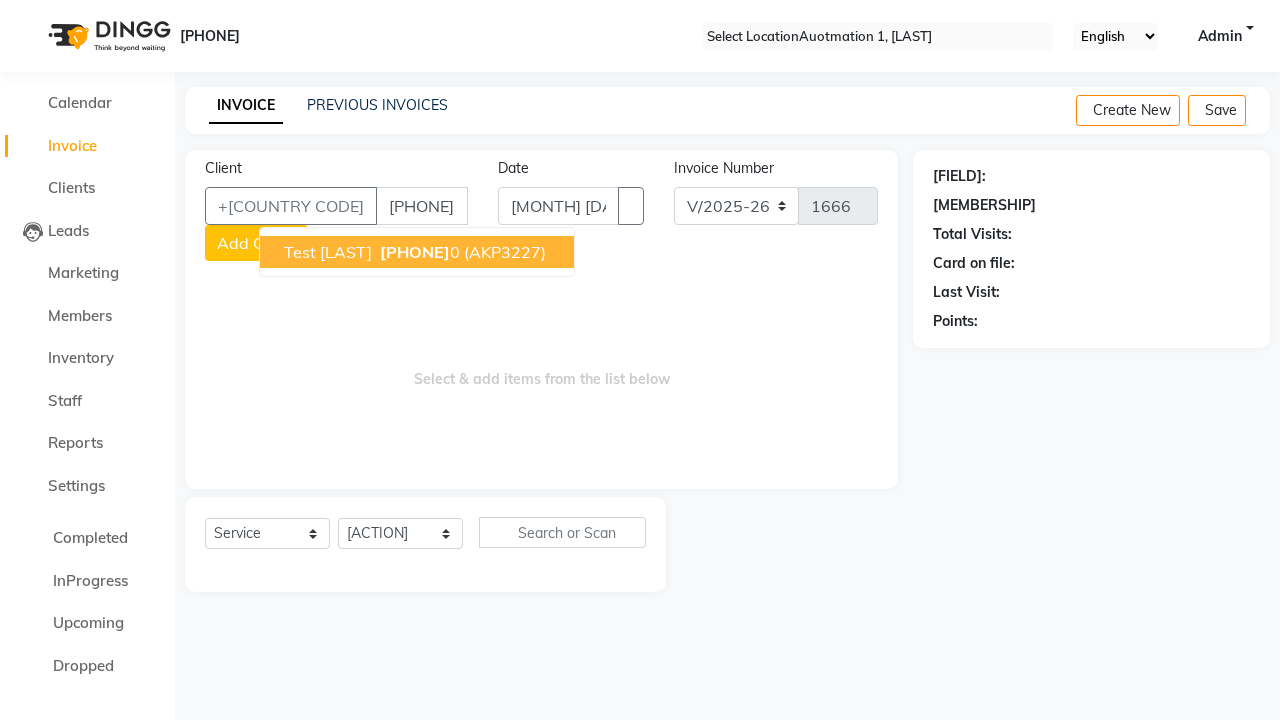 click on "[PHONE]" at bounding box center (415, 252) 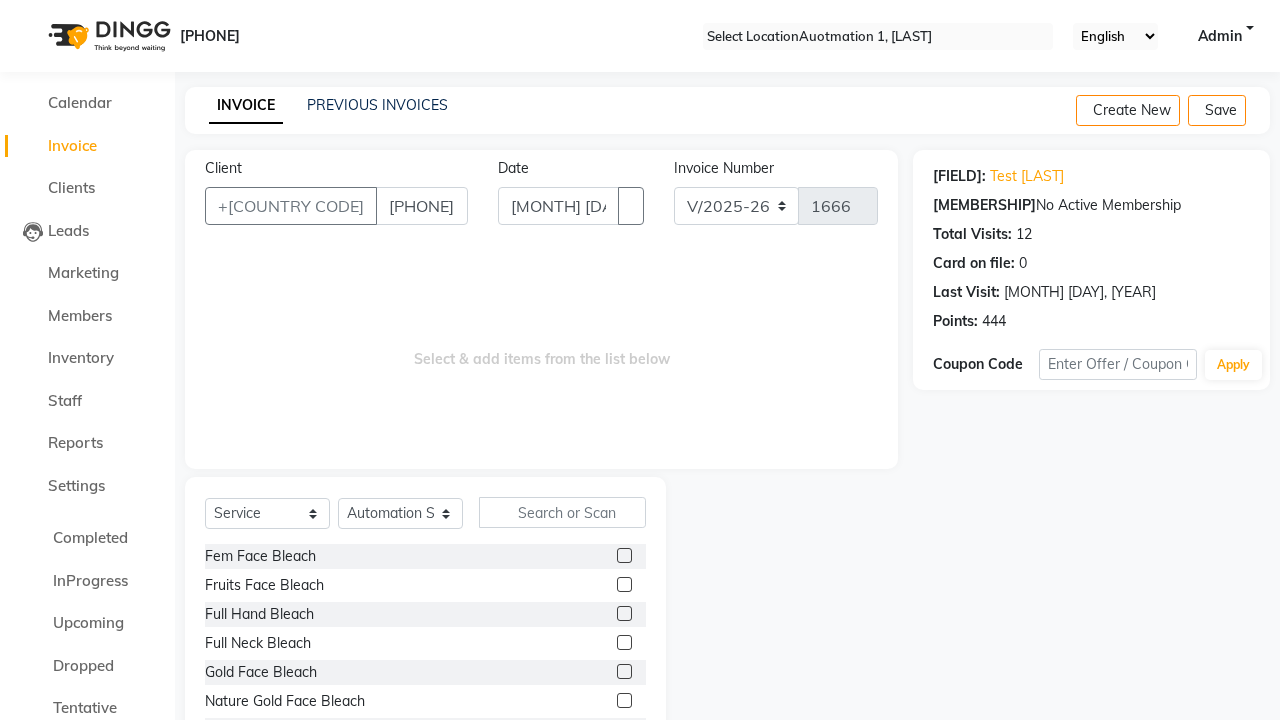 click at bounding box center (624, 584) 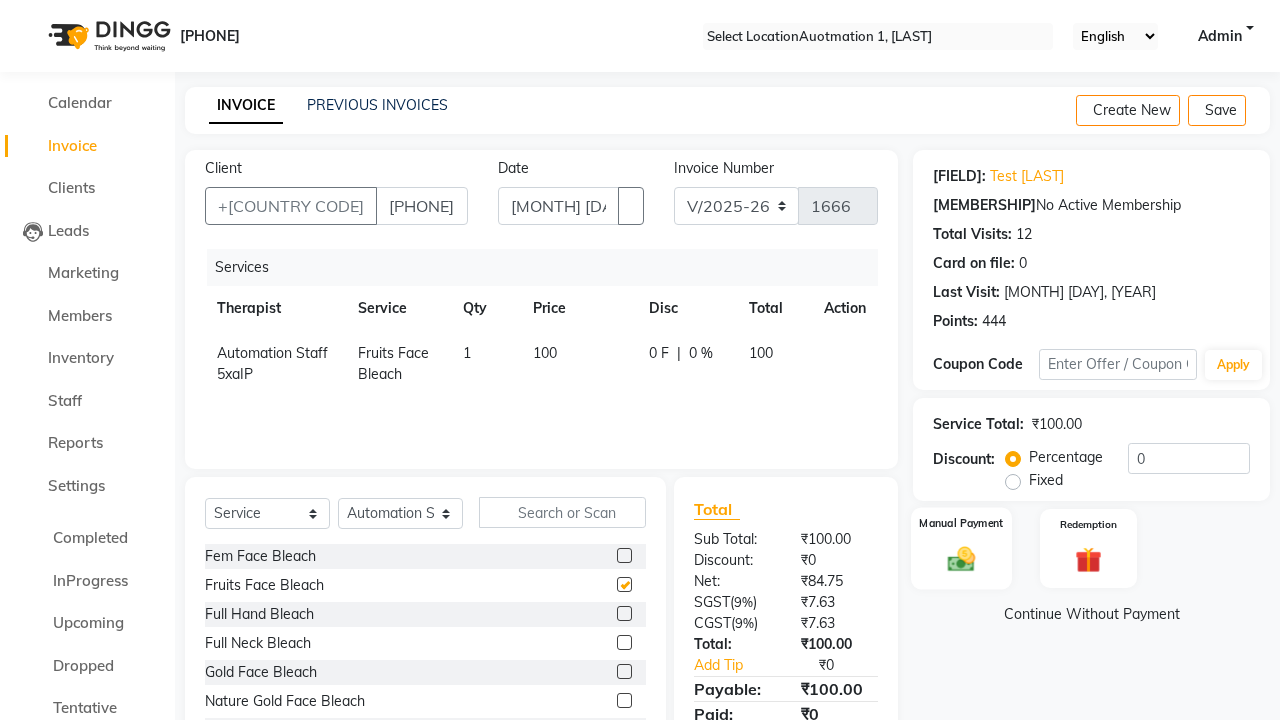 click at bounding box center [962, 558] 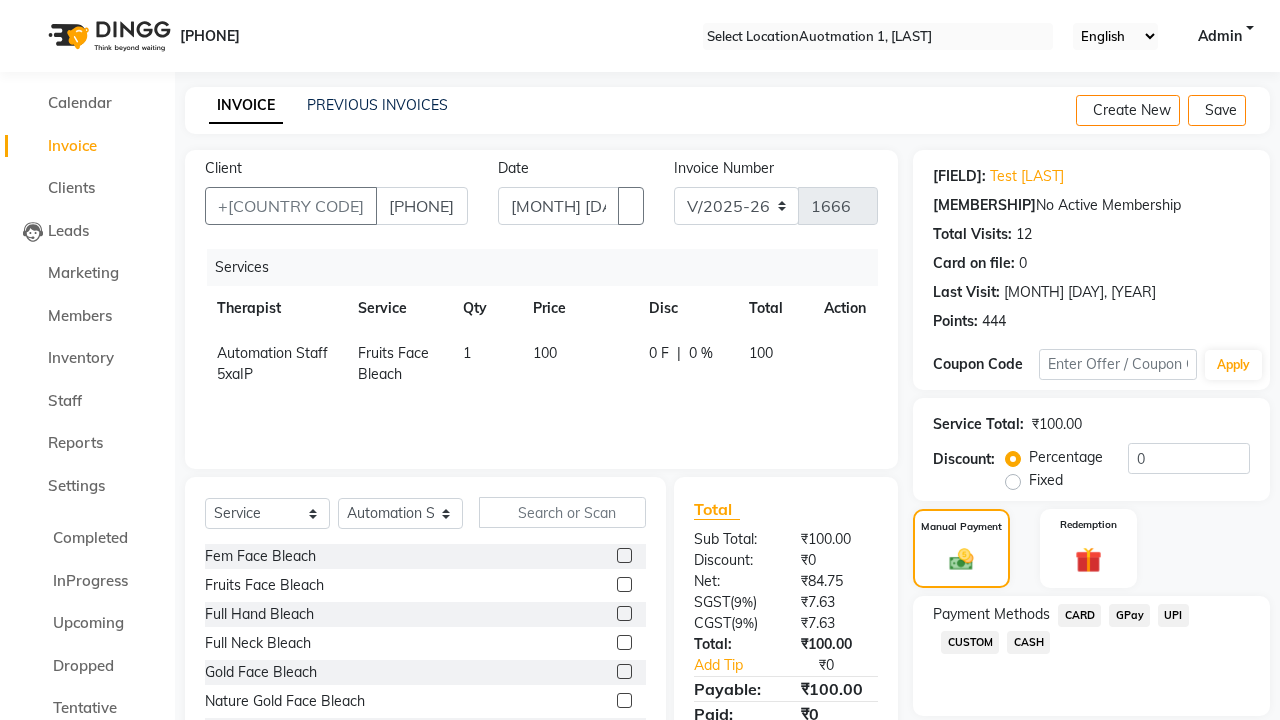 click on "CARD" at bounding box center (1079, 615) 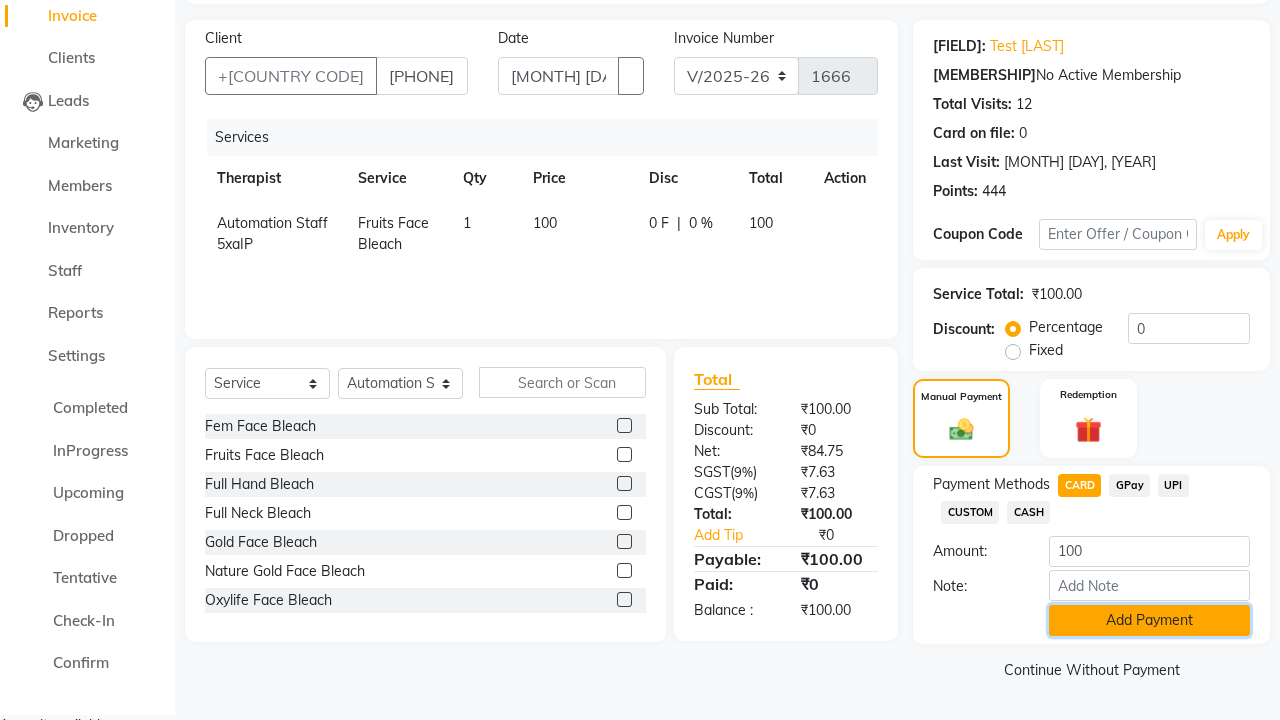 click on "Add Payment" at bounding box center [1149, 620] 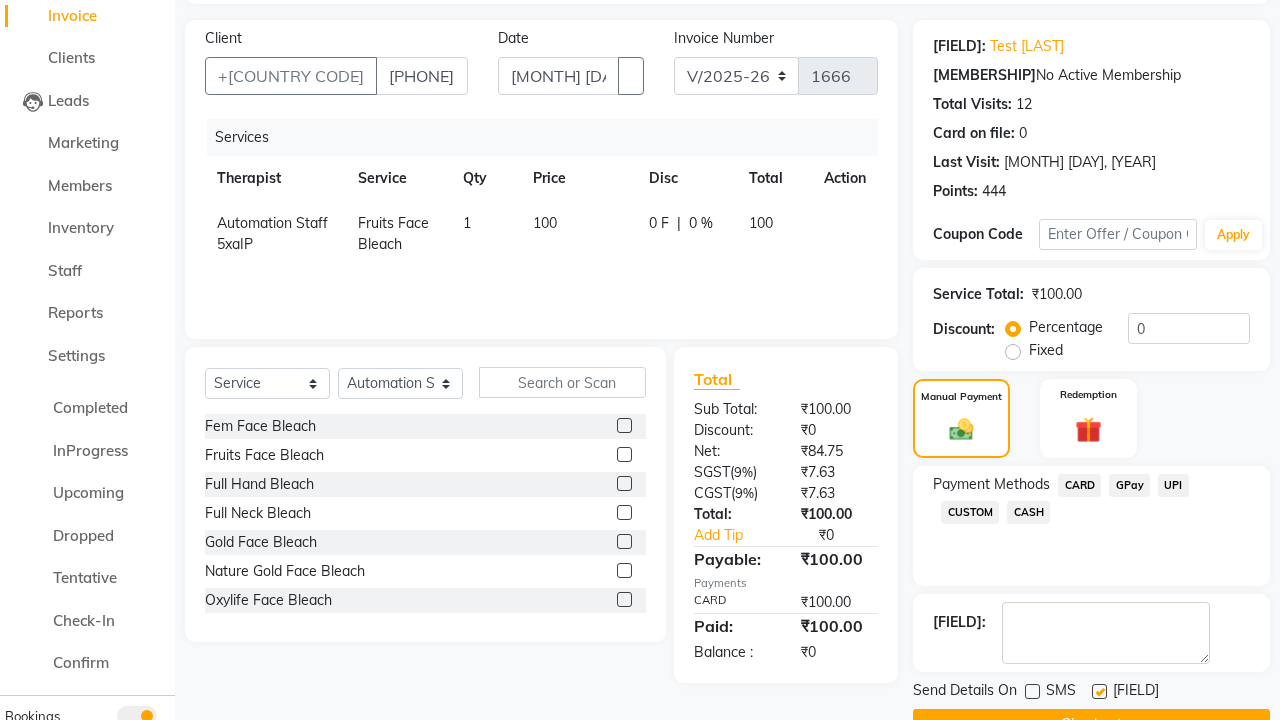 click at bounding box center (1099, 691) 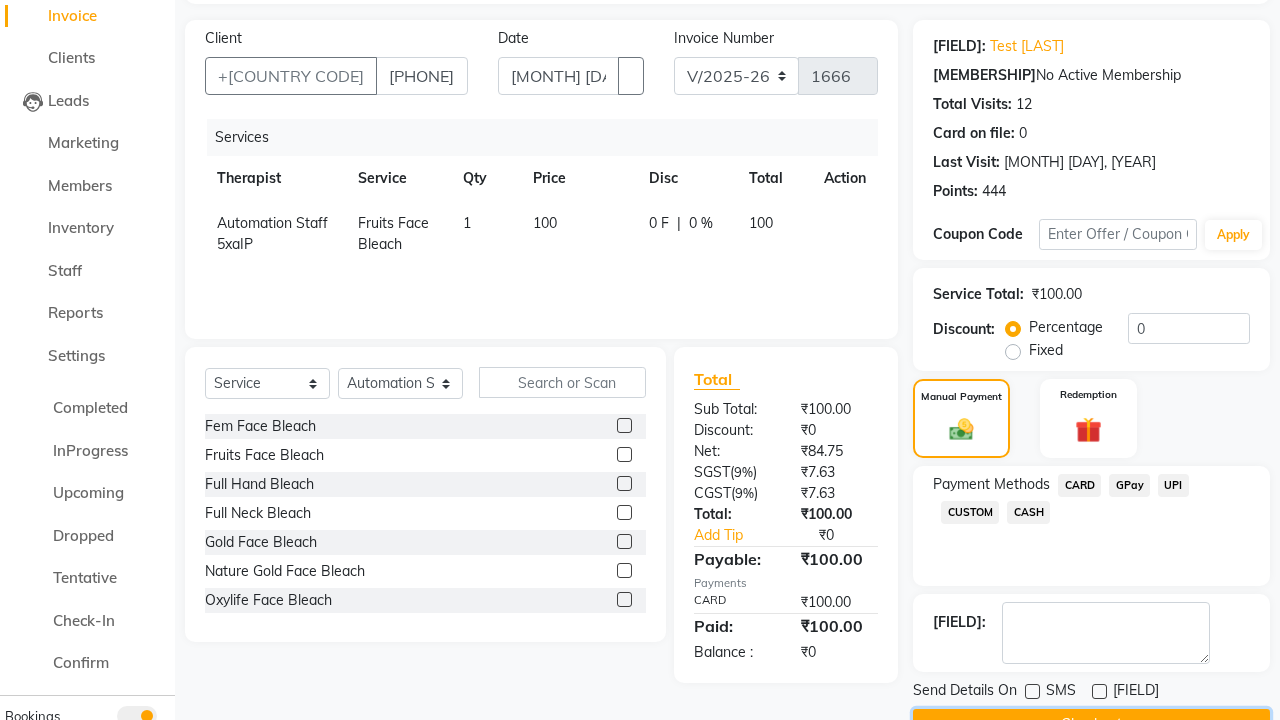click on "Checkout" at bounding box center (1091, 724) 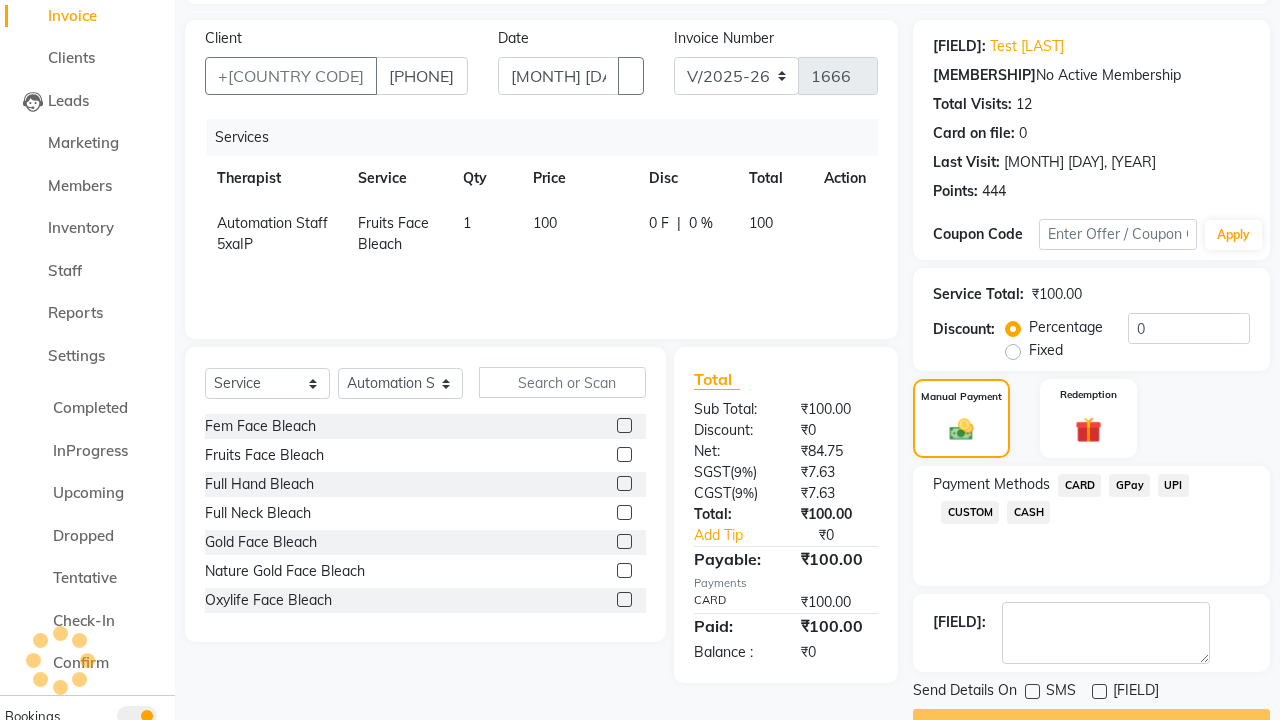 scroll, scrollTop: 156, scrollLeft: 0, axis: vertical 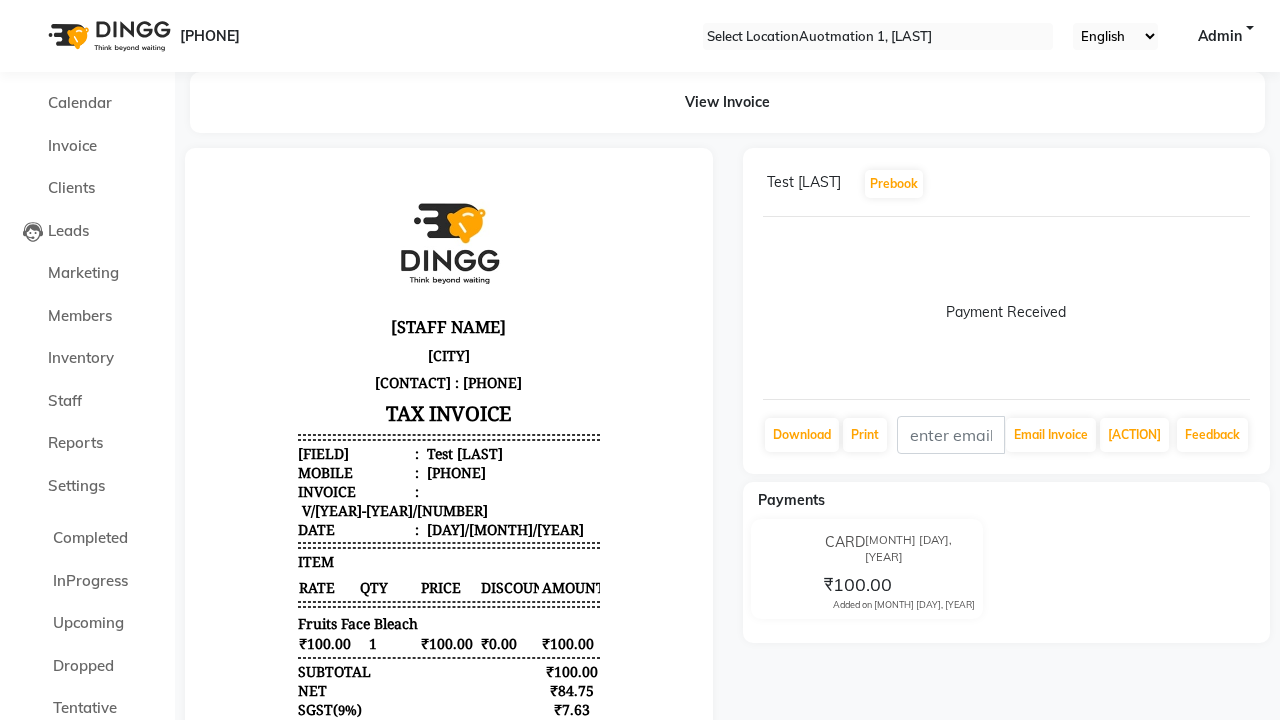 click on "Bill created successfully." at bounding box center [640, 911] 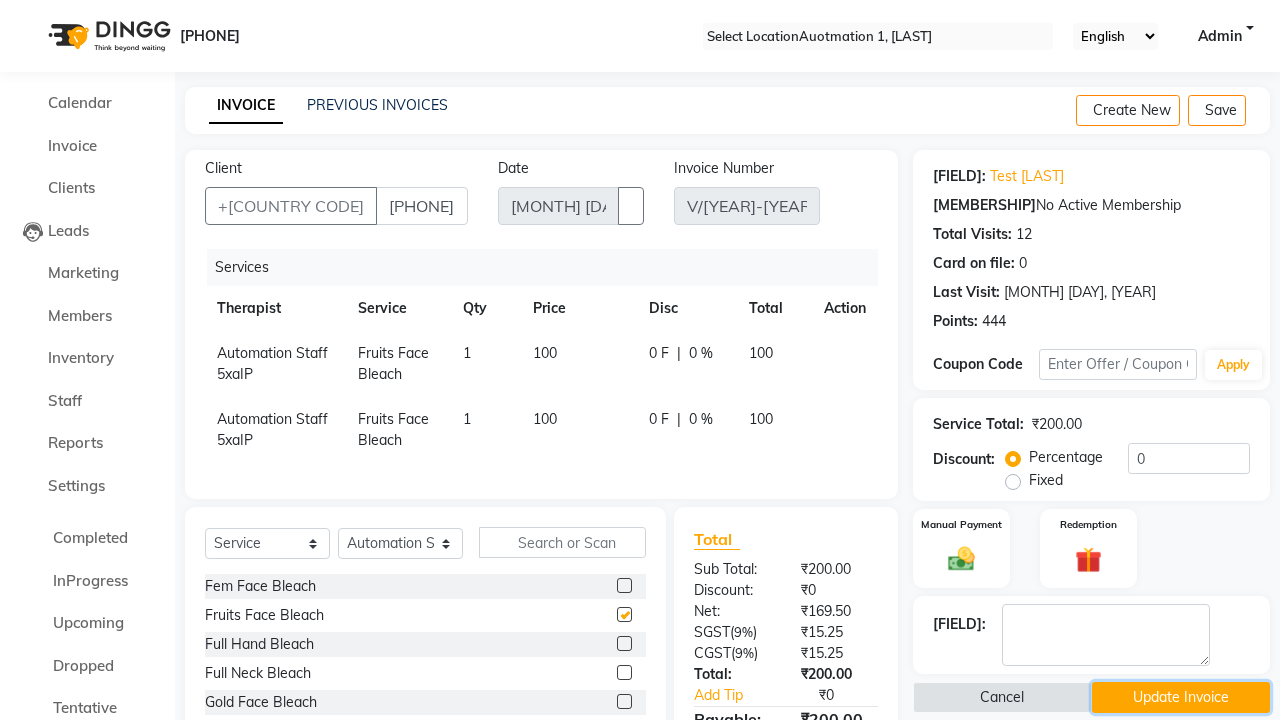 click on "Update Invoice" at bounding box center [1181, 697] 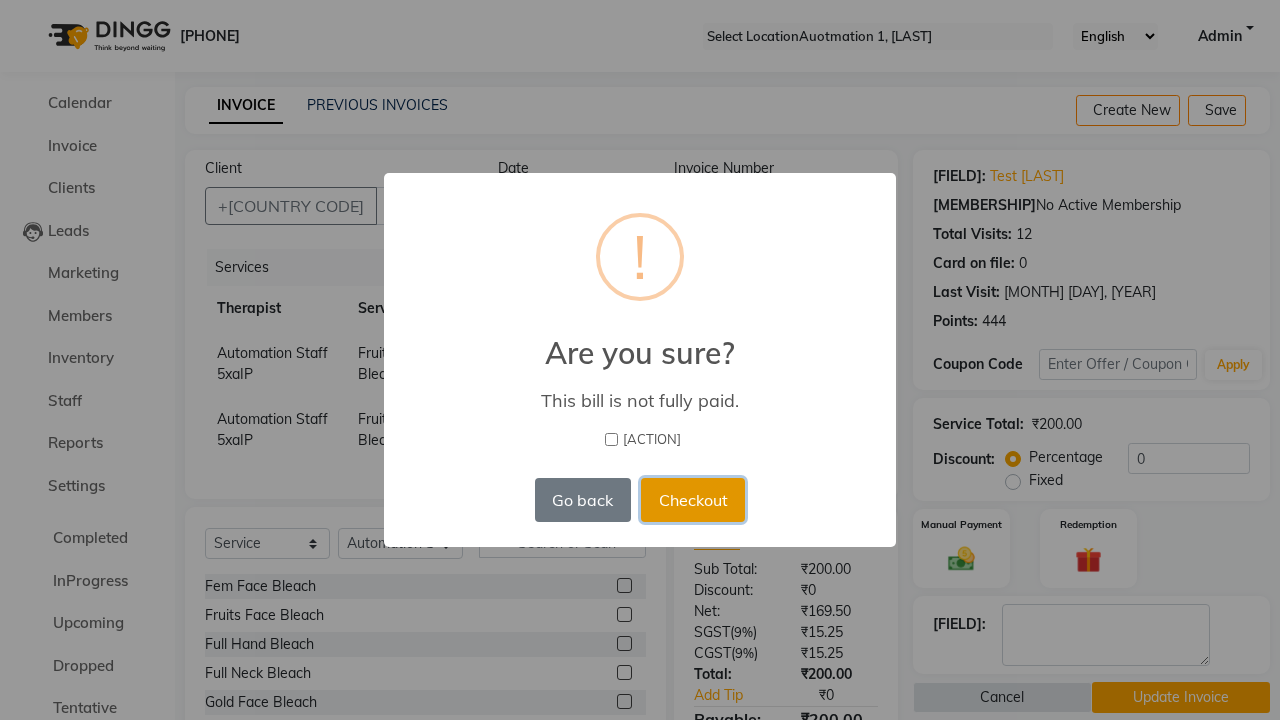 click on "Checkout" at bounding box center [693, 500] 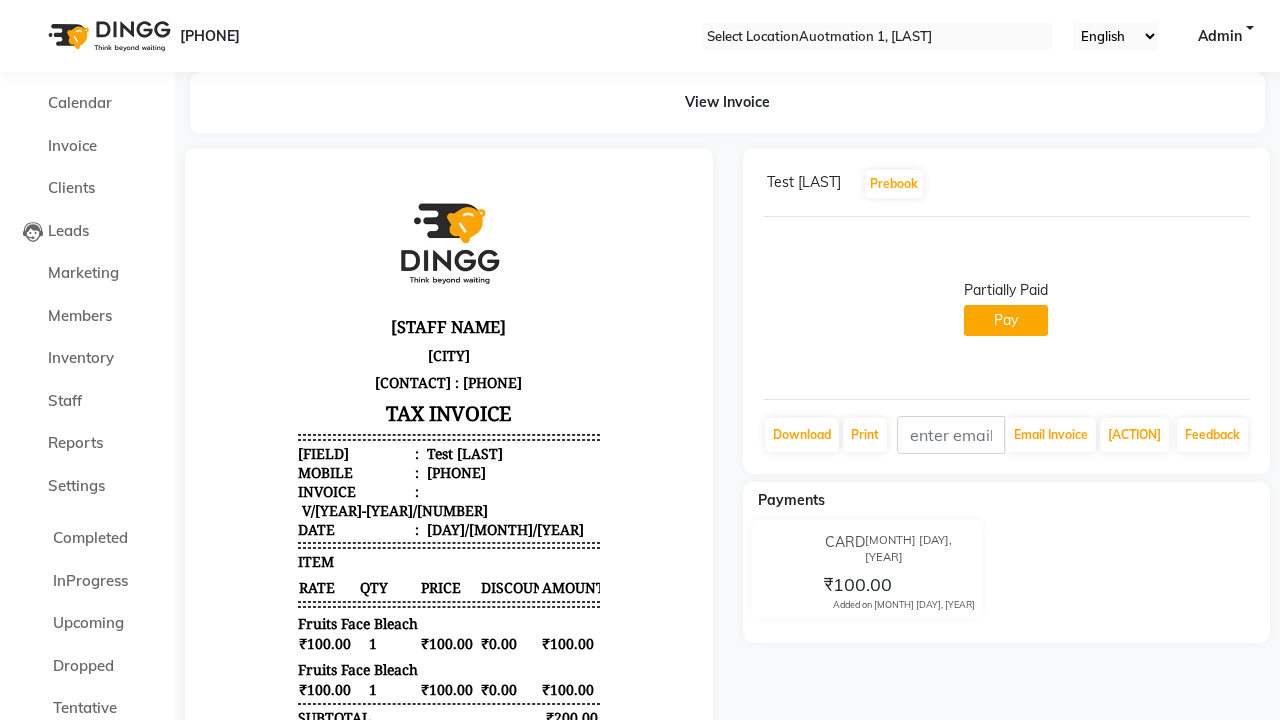 scroll, scrollTop: 0, scrollLeft: 0, axis: both 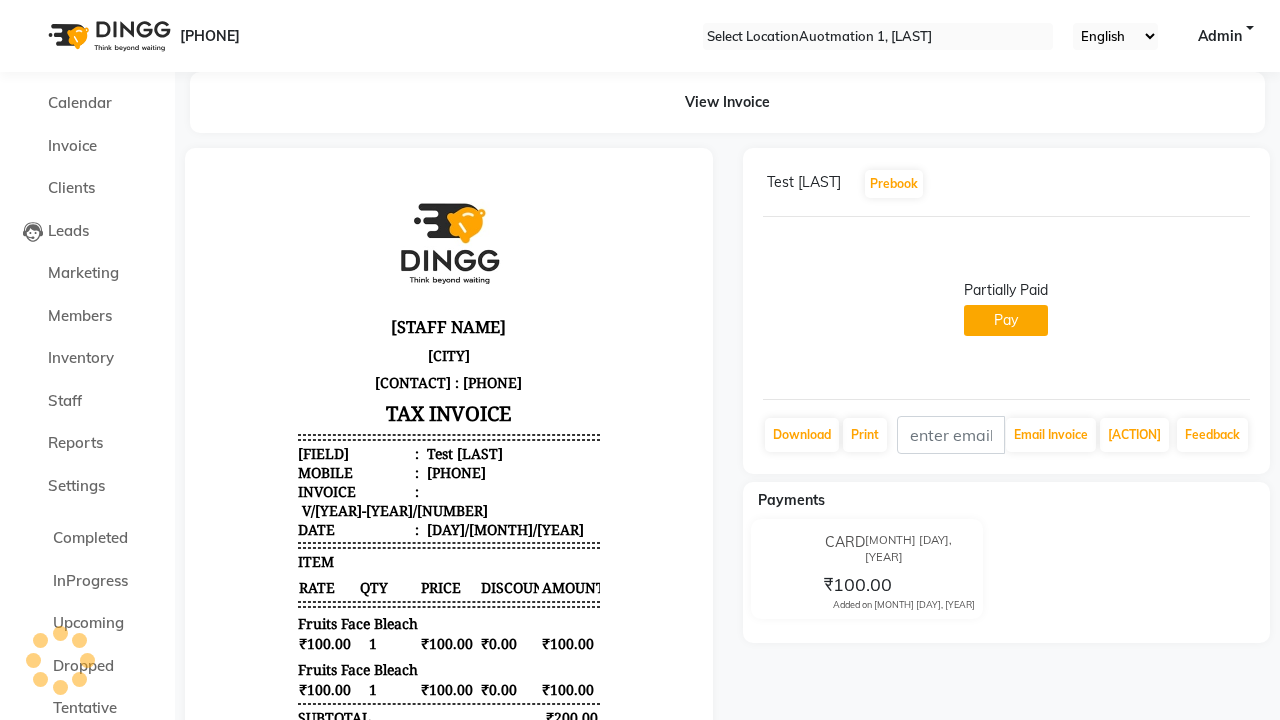 click at bounding box center (1246, 184) 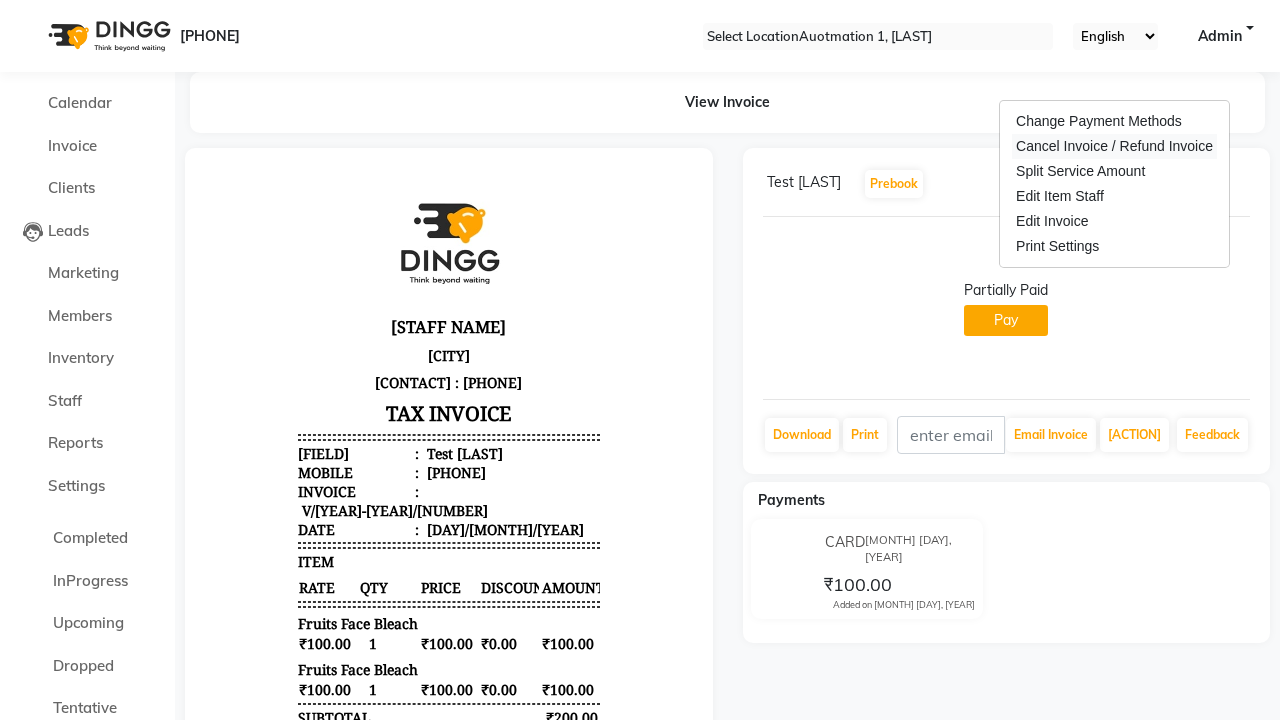 click on "Cancel Invoice / Refund Invoice" at bounding box center (1114, 146) 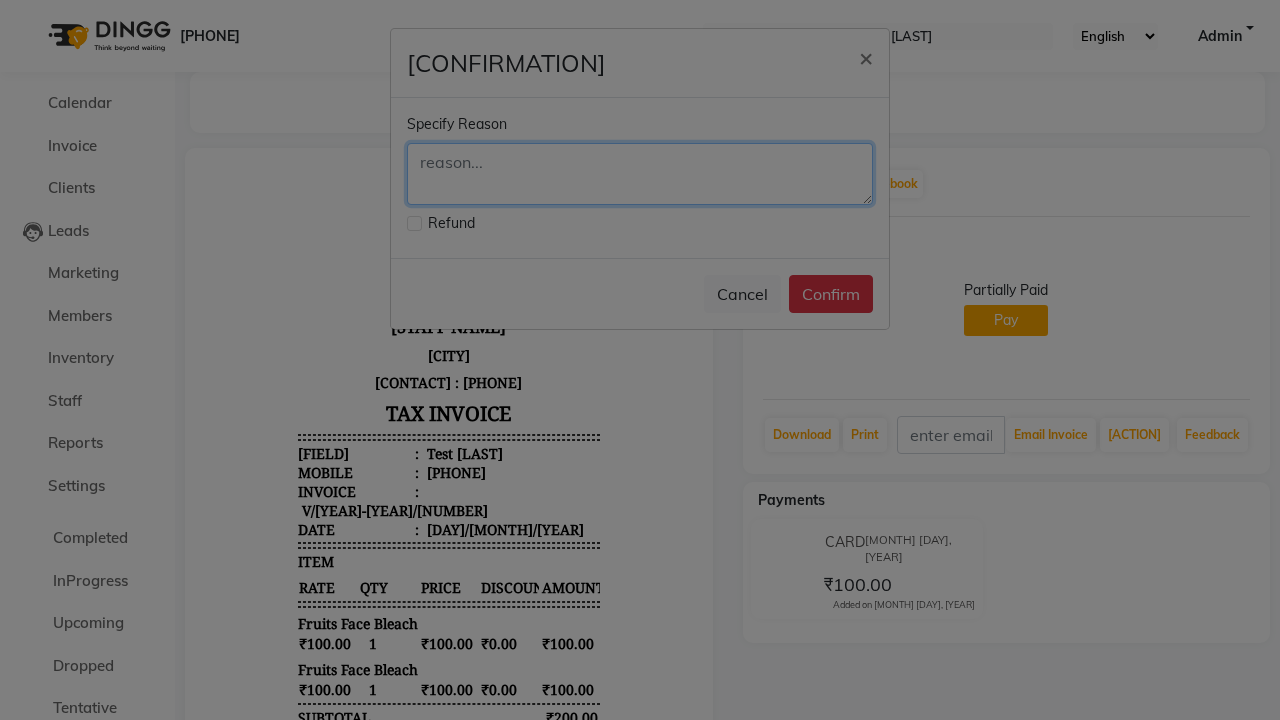 click at bounding box center [640, 174] 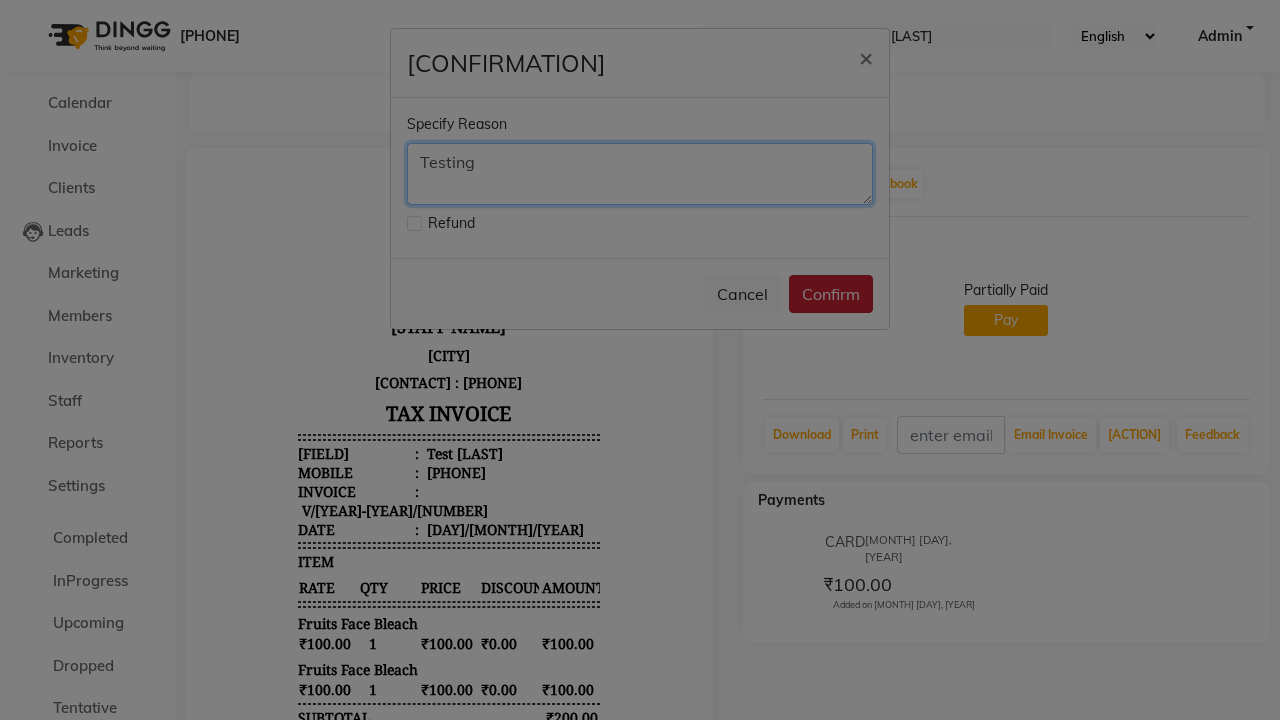 type on "Testing" 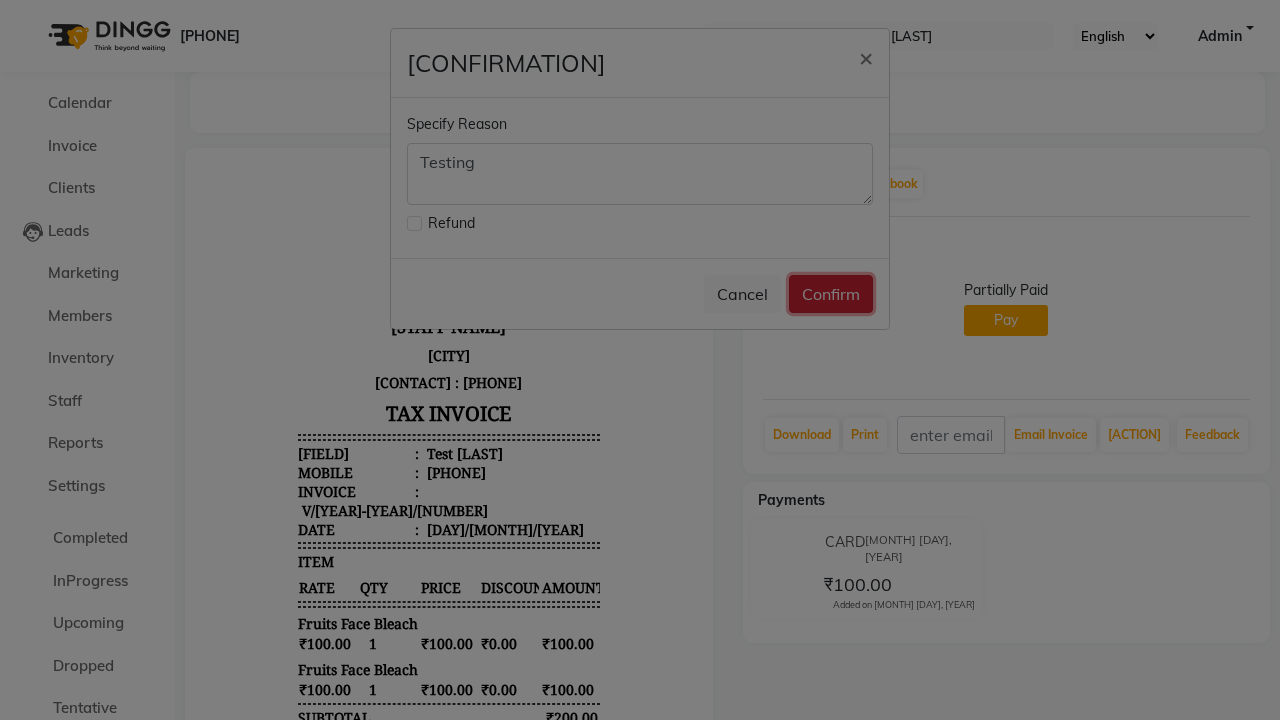 click on "Confirm" at bounding box center (831, 294) 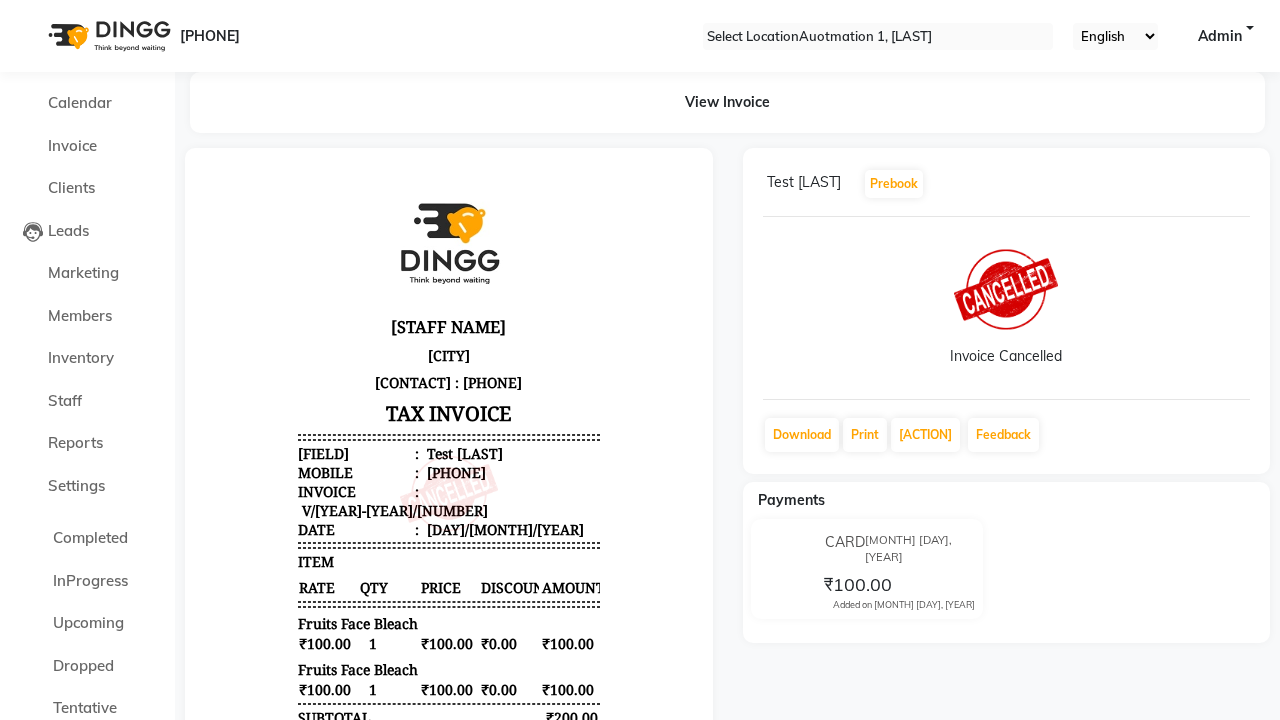 click on "Bill Cancelled Successfully." at bounding box center (640, 955) 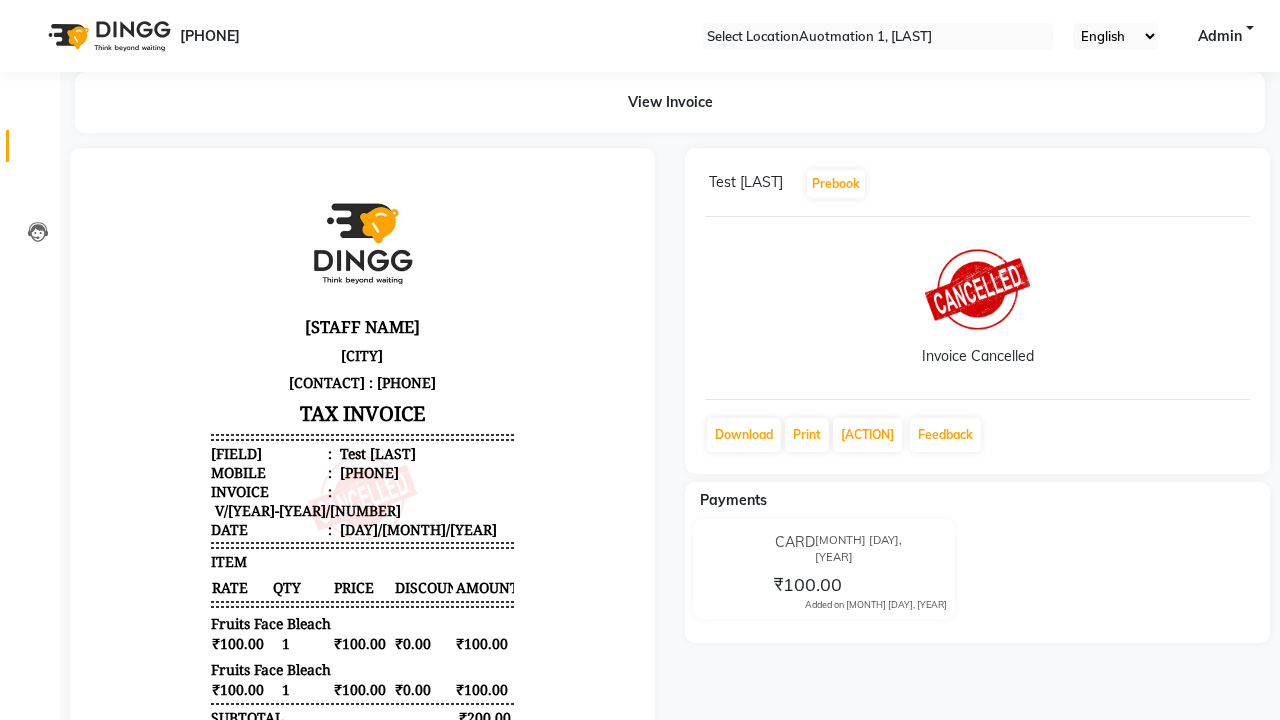 click at bounding box center [37, 151] 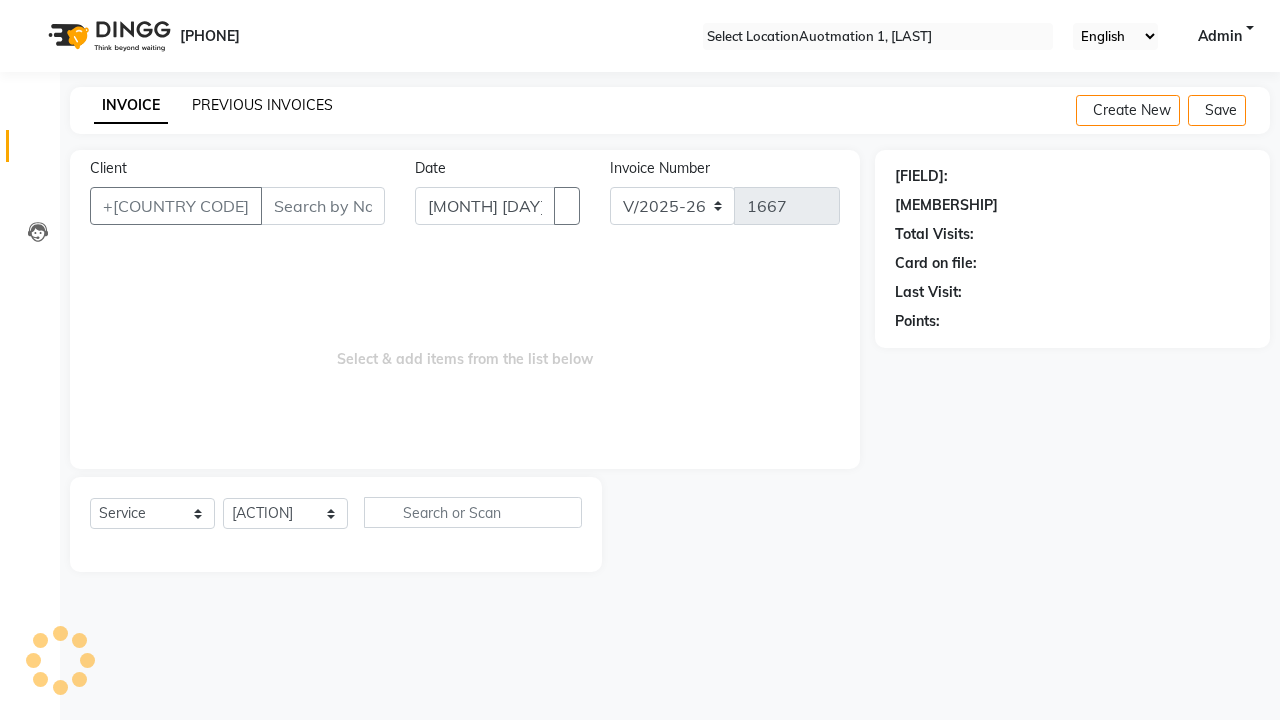 click on "PREVIOUS INVOICES" at bounding box center [262, 105] 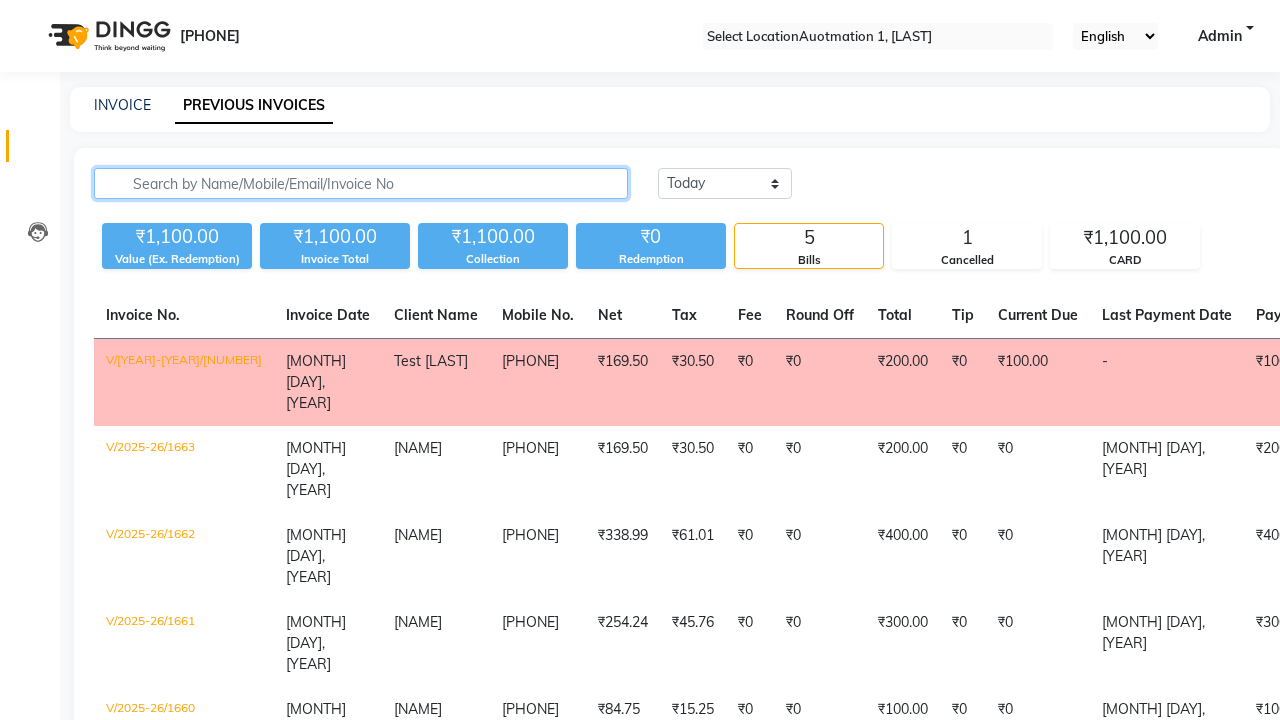 click at bounding box center (361, 183) 